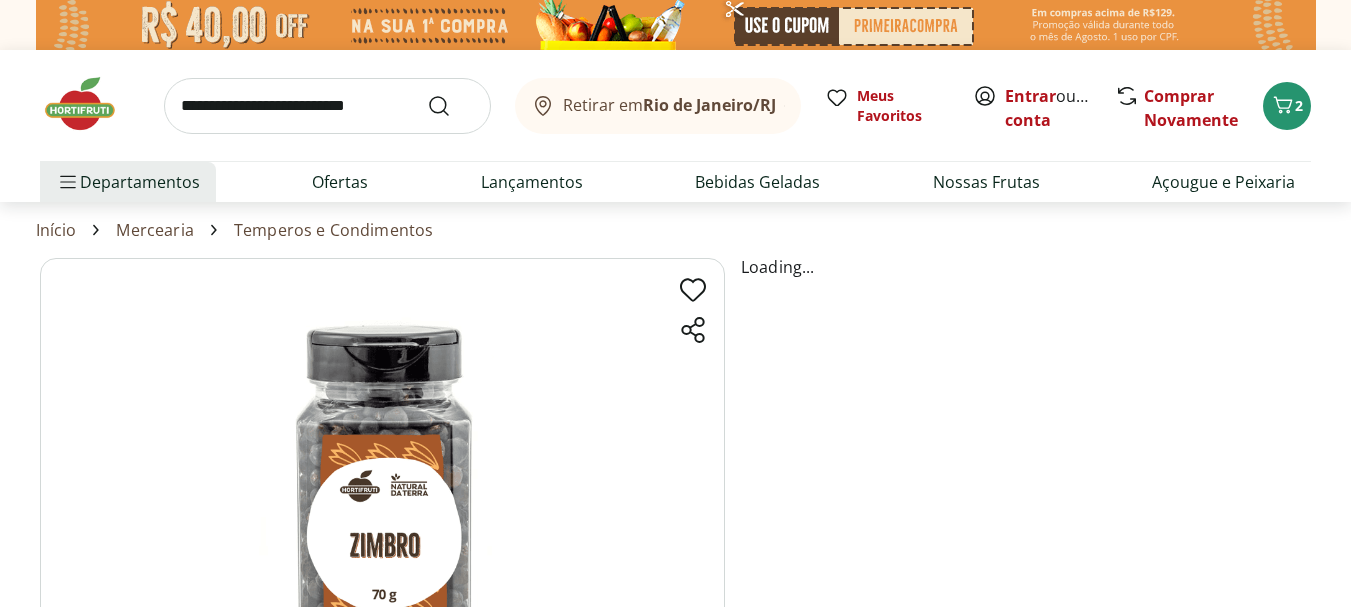 scroll, scrollTop: 0, scrollLeft: 0, axis: both 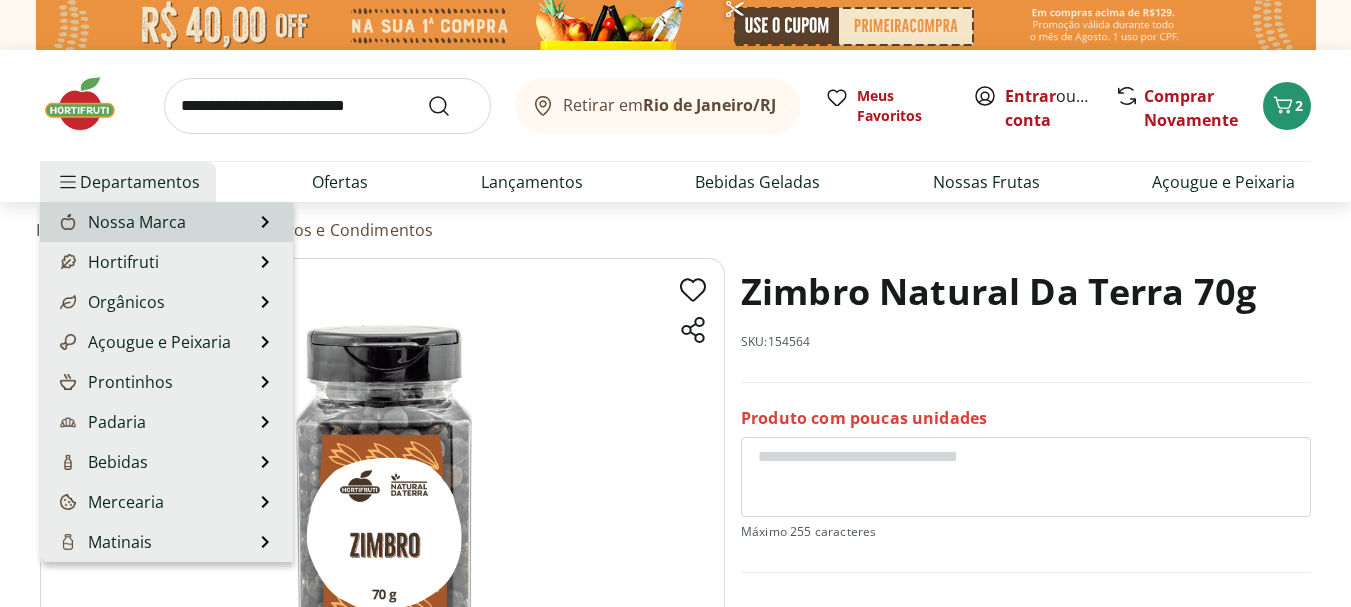 click on "Nossa Marca" at bounding box center [121, 222] 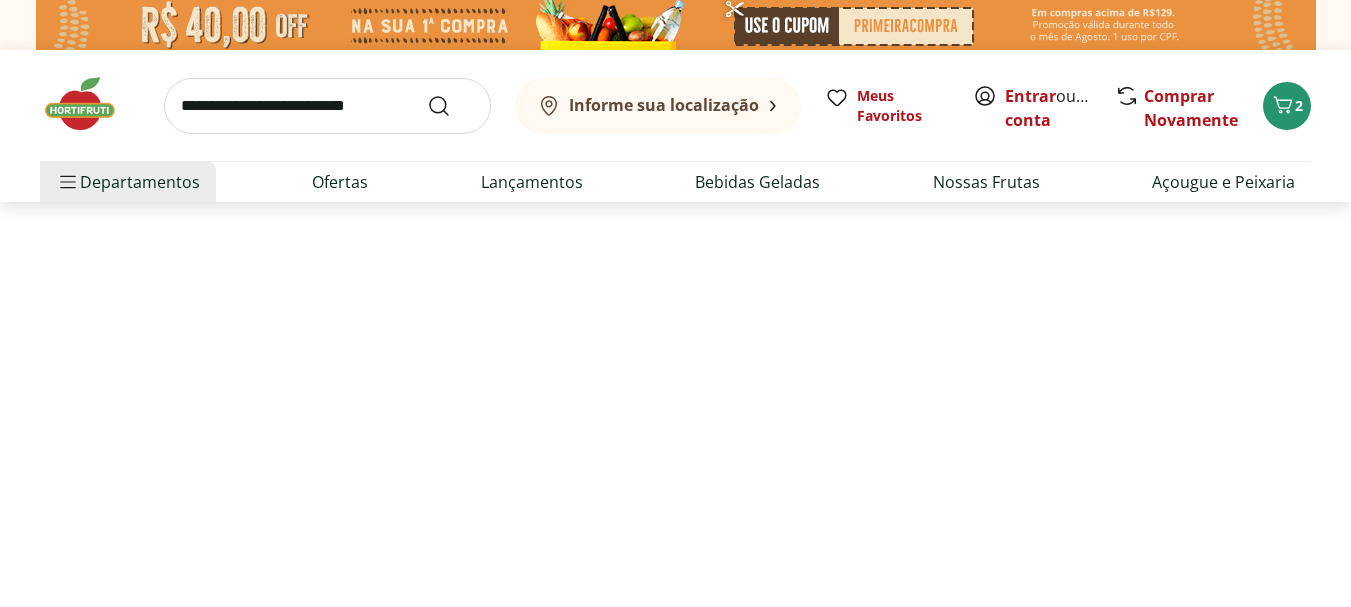 select on "**********" 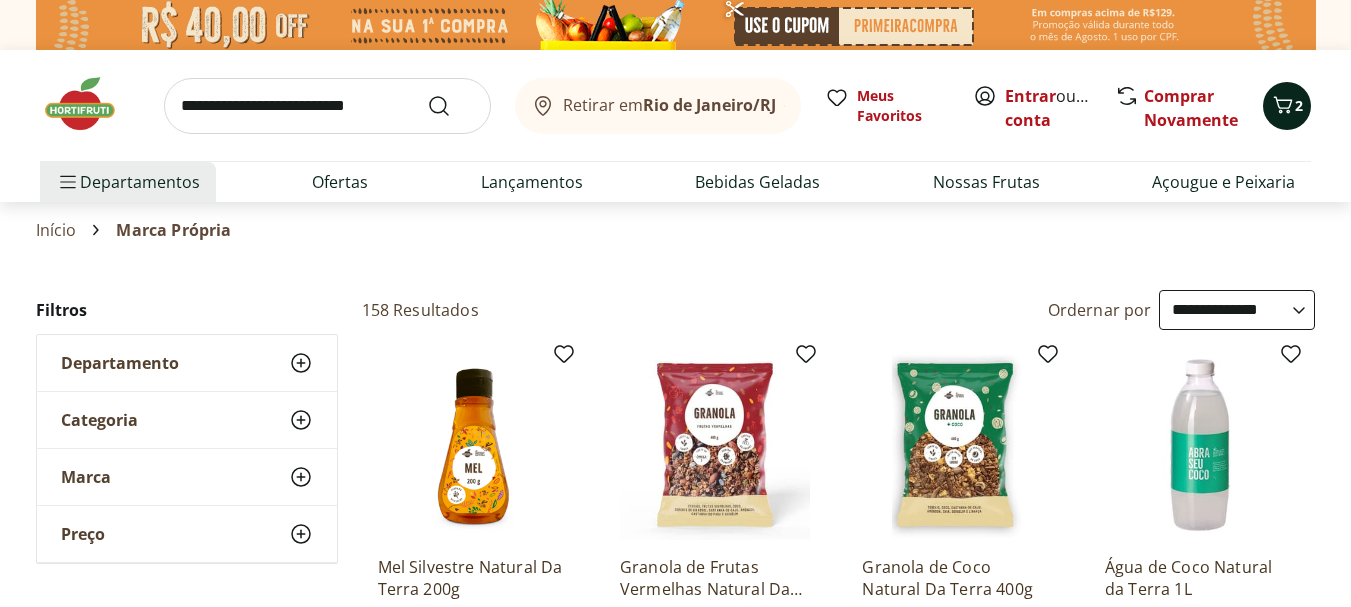 drag, startPoint x: 1302, startPoint y: 132, endPoint x: 1287, endPoint y: 110, distance: 26.627054 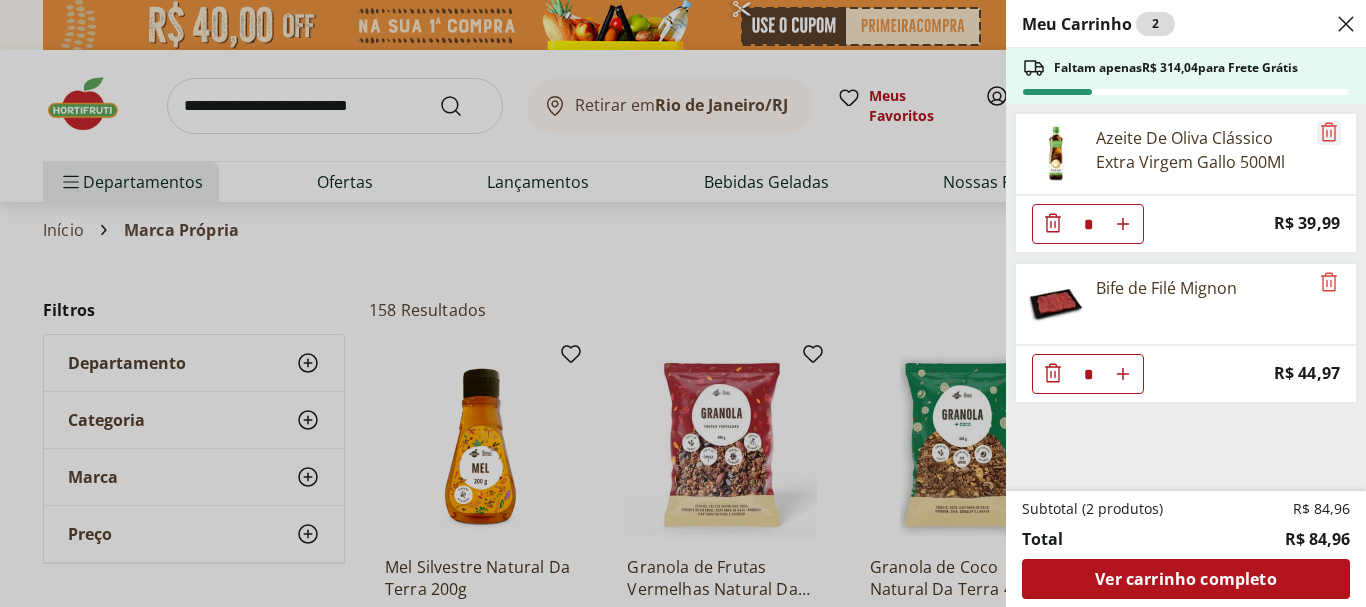 click 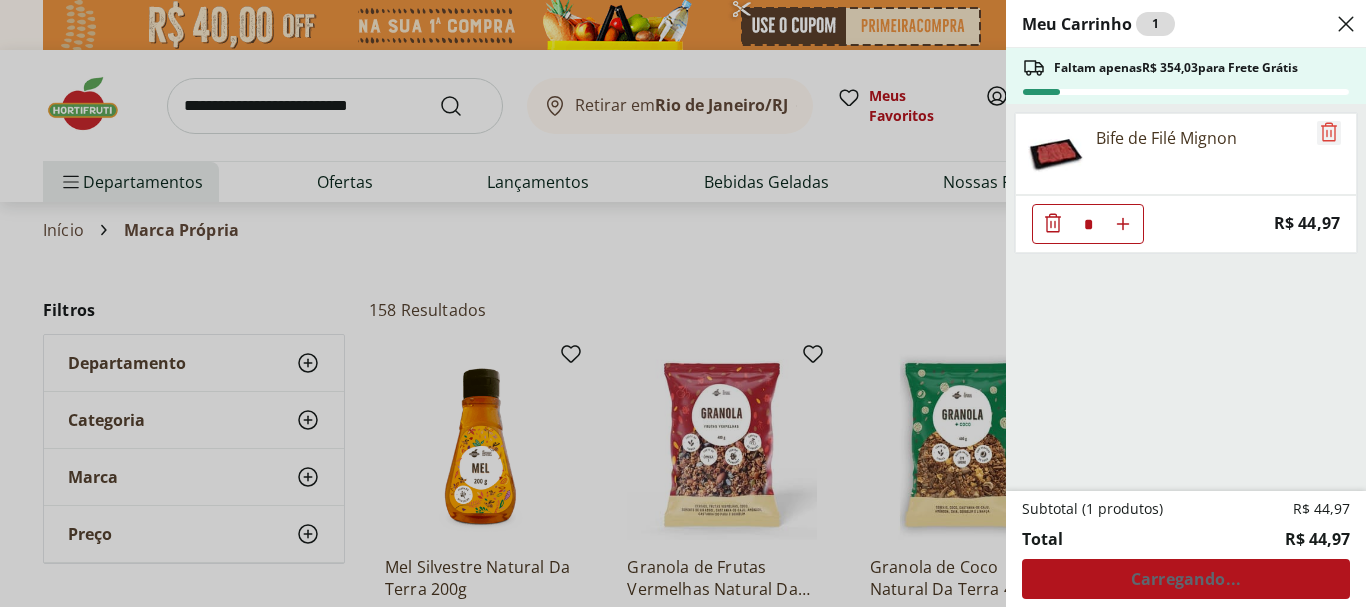 click 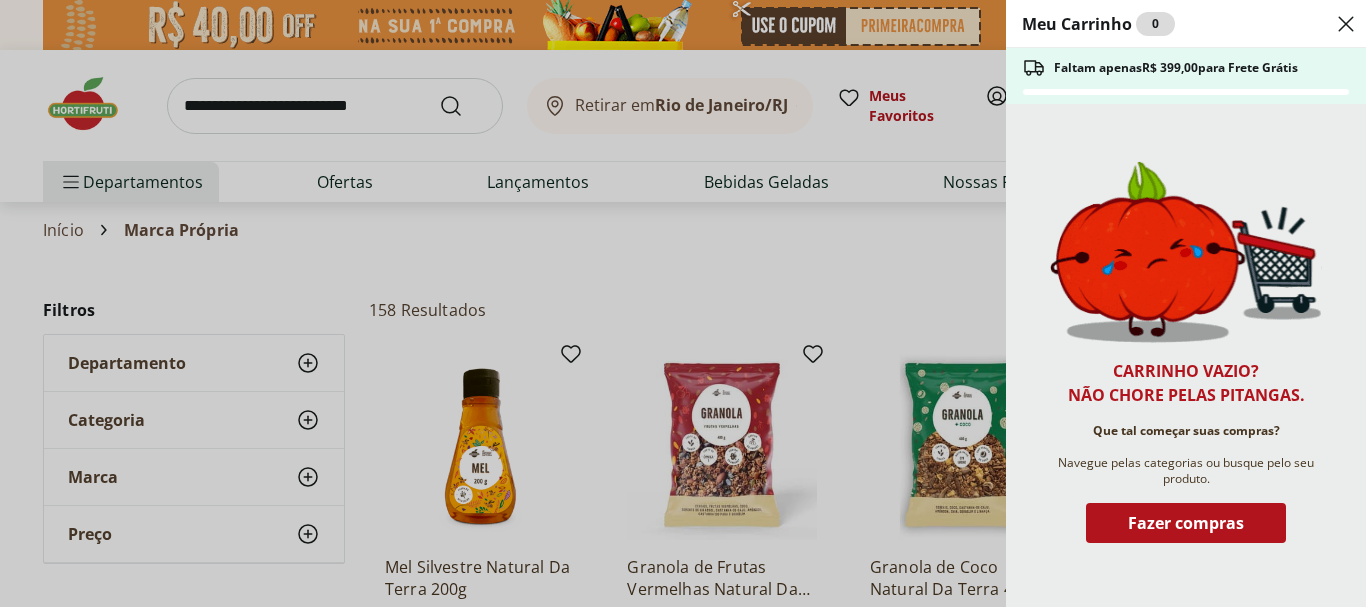 click 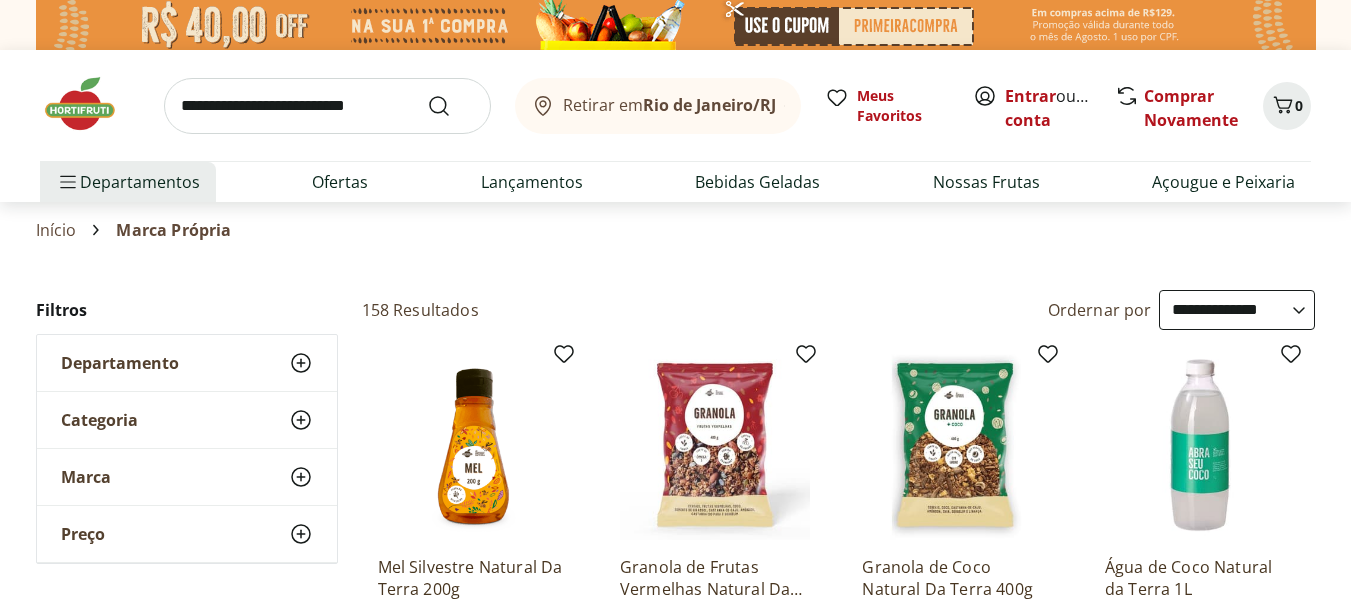 select on "**********" 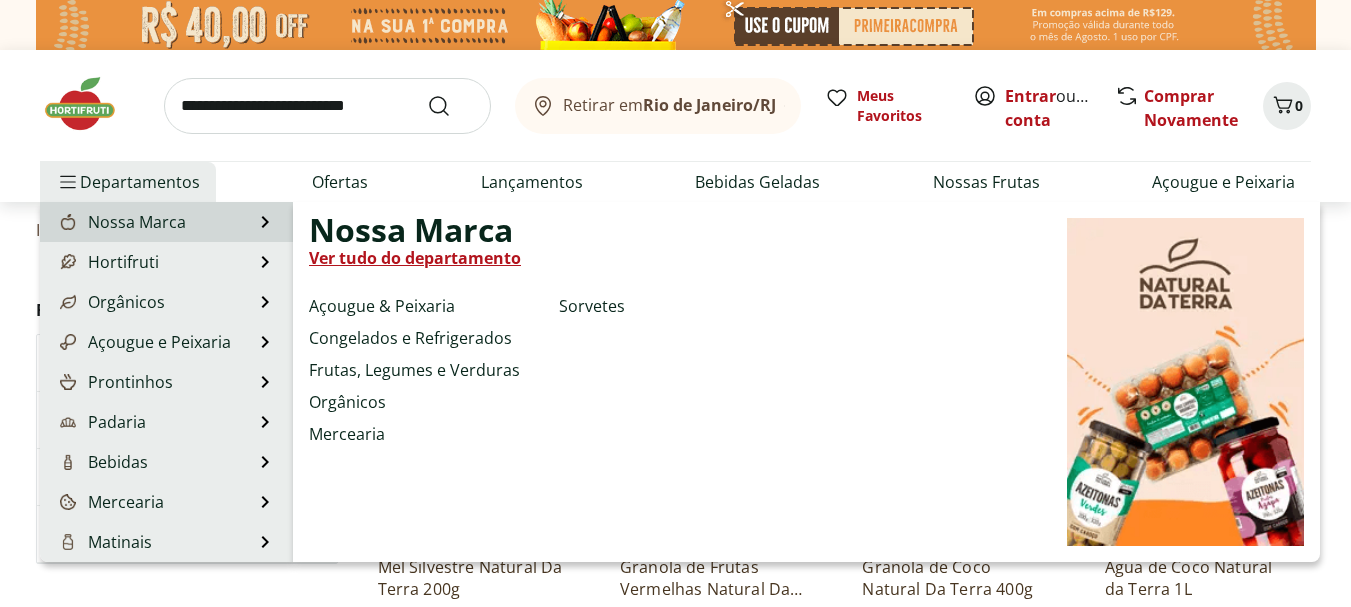 scroll, scrollTop: 0, scrollLeft: 0, axis: both 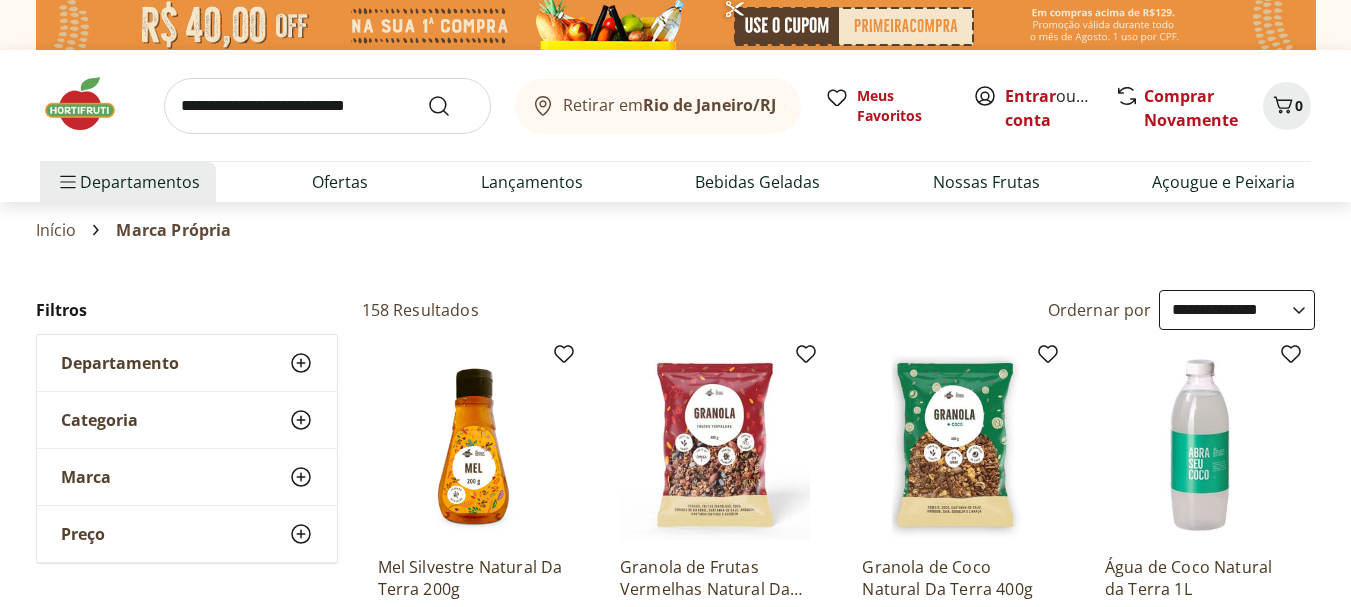 click at bounding box center [90, 104] 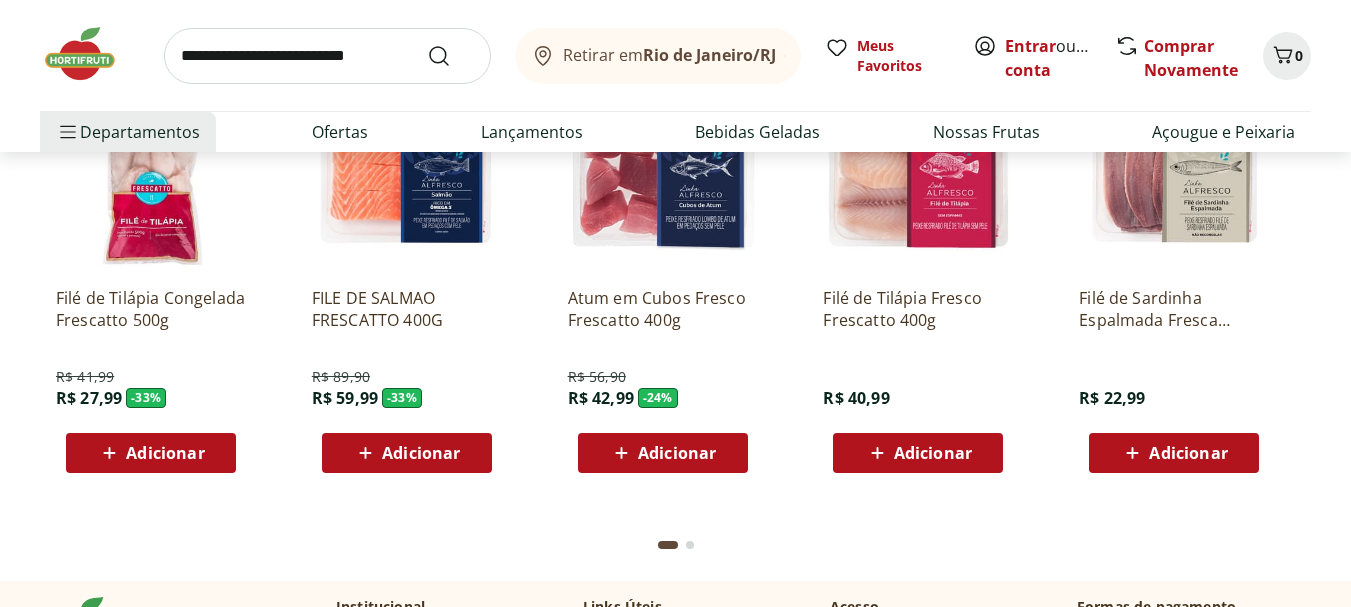 scroll, scrollTop: 5528, scrollLeft: 0, axis: vertical 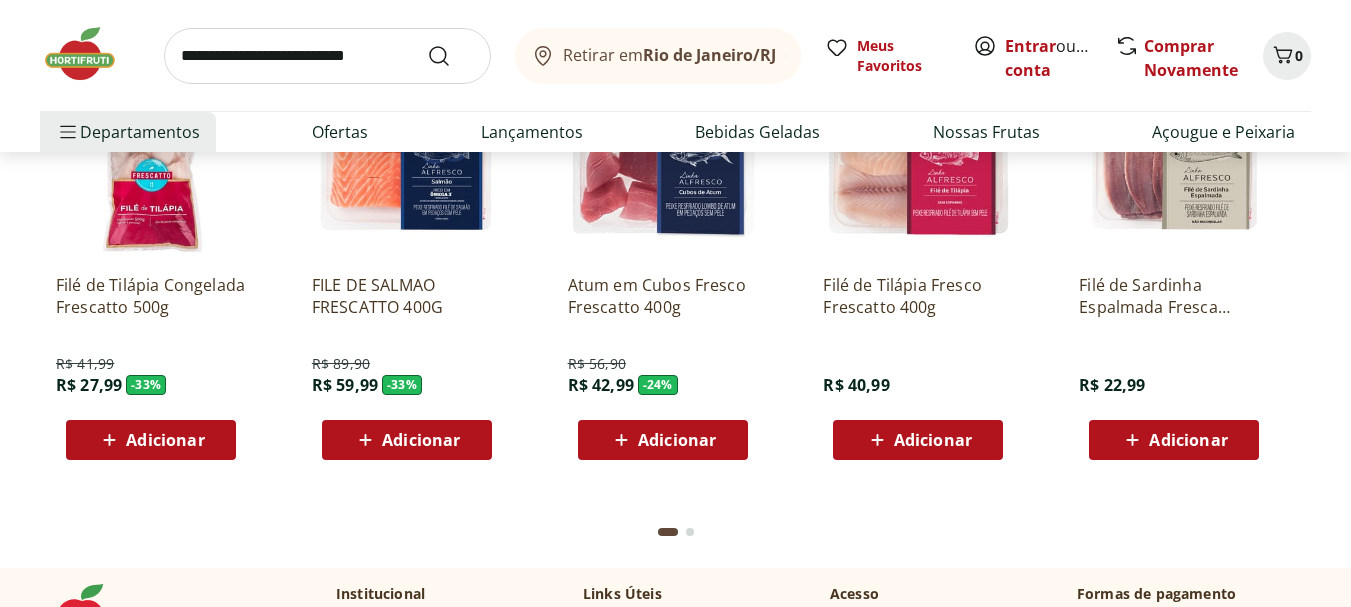 click on "FILE DE SALMAO FRESCATTO 400G" at bounding box center [407, -2896] 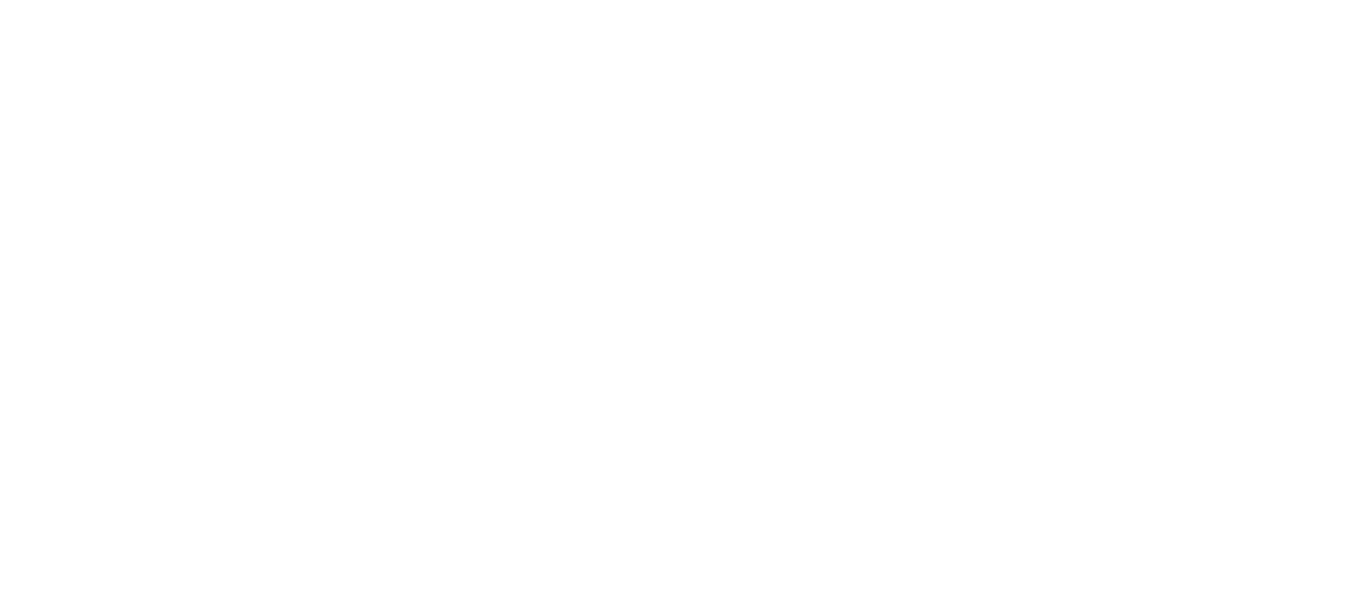 scroll, scrollTop: 0, scrollLeft: 0, axis: both 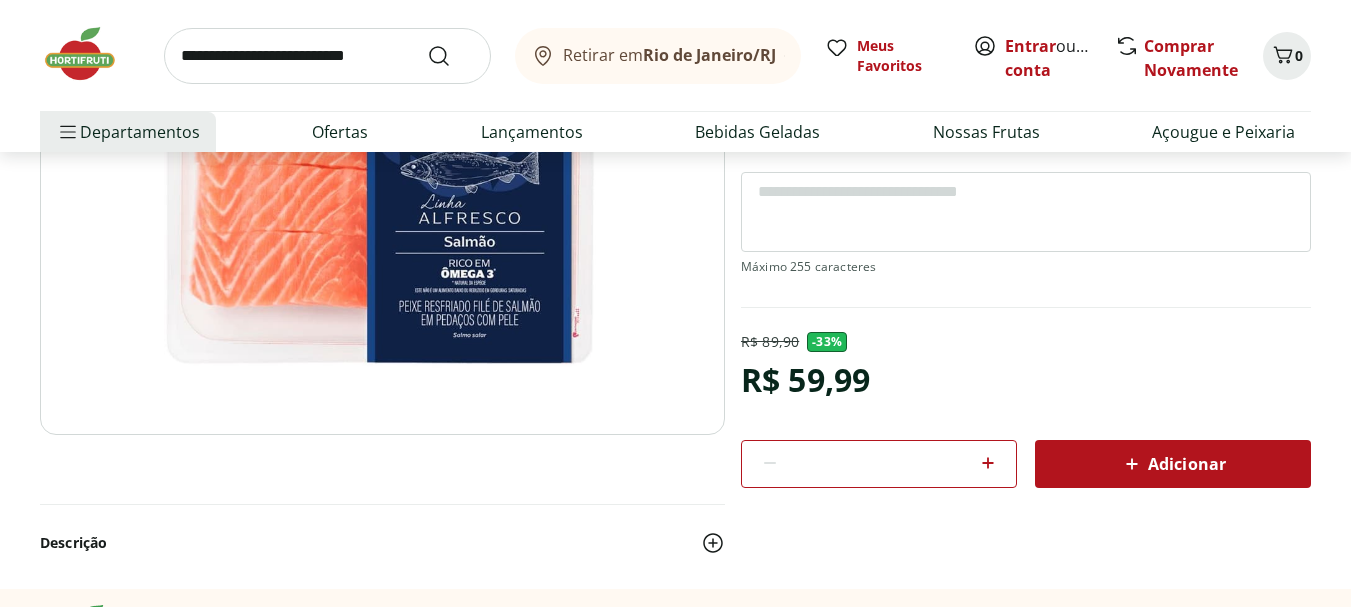 click 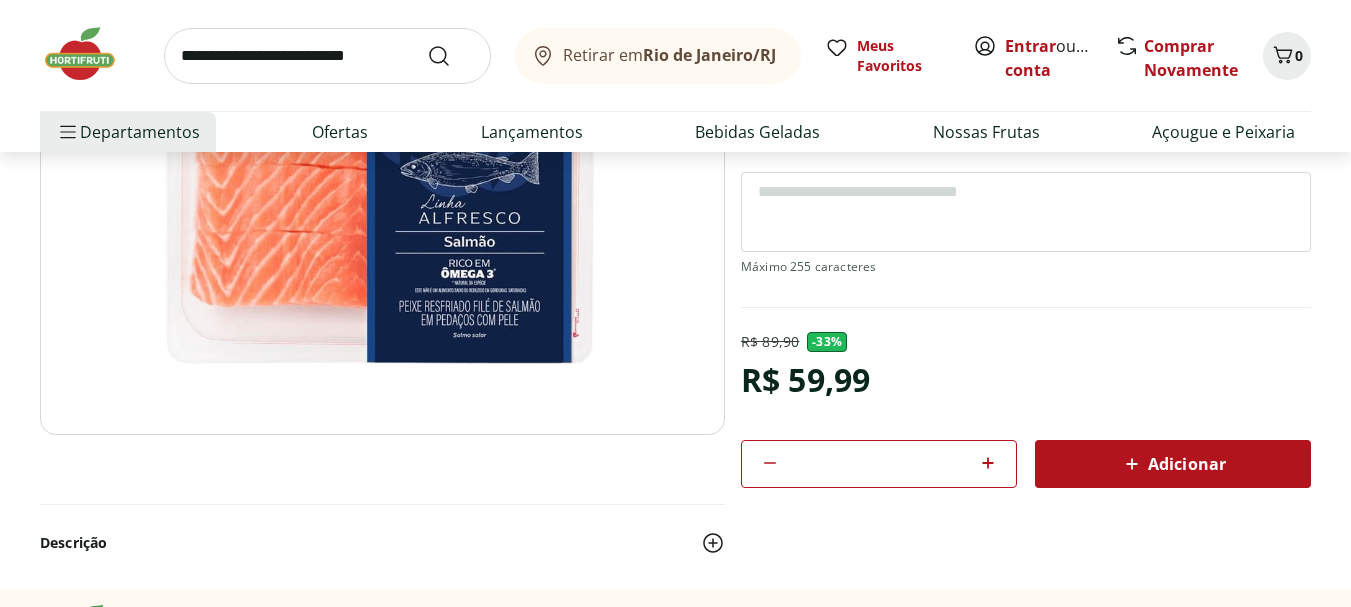 click 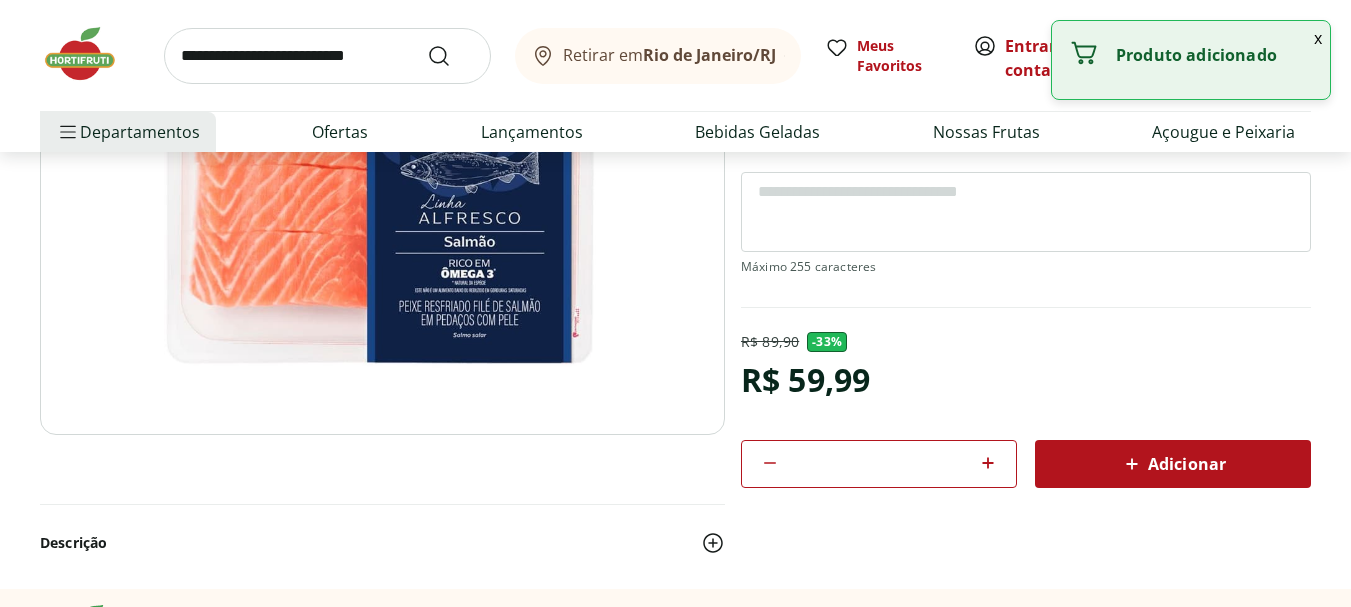 click on "x" at bounding box center [1318, 38] 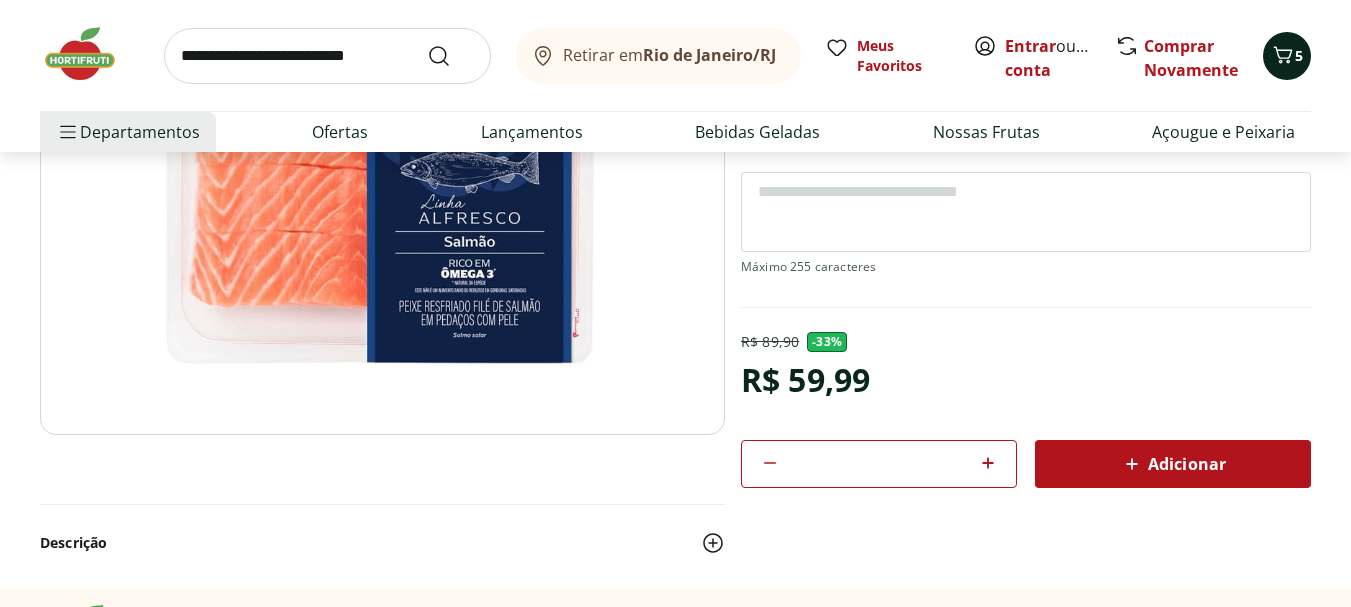 click 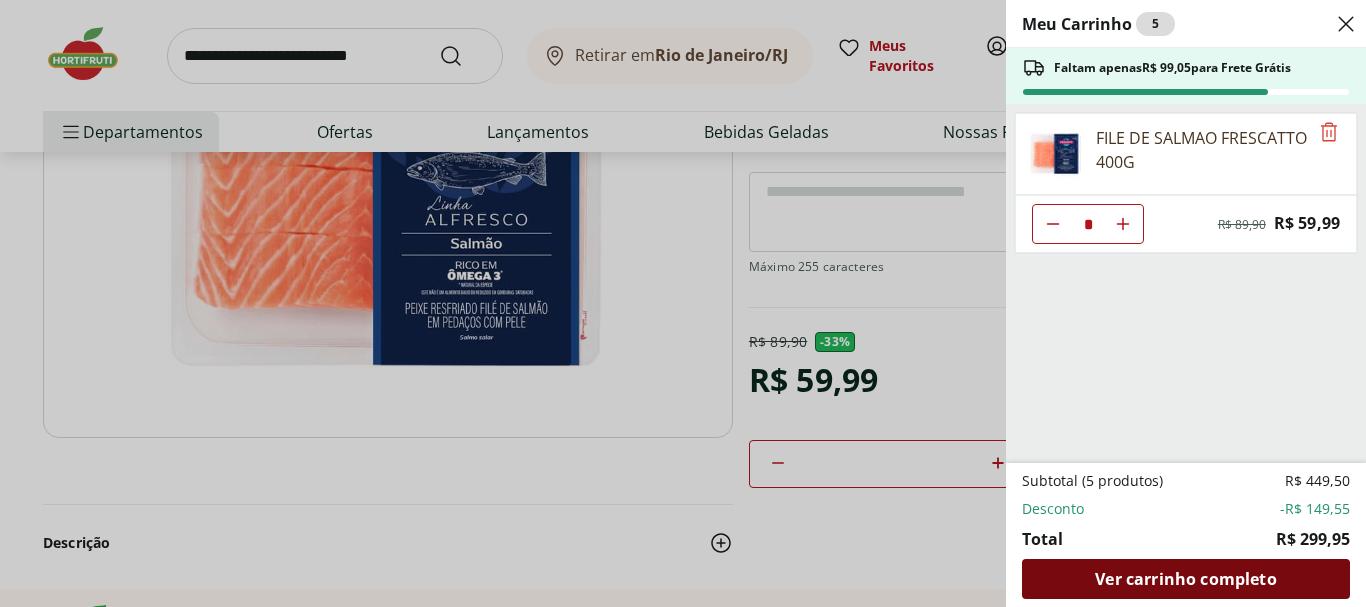 click on "Ver carrinho completo" at bounding box center (1185, 579) 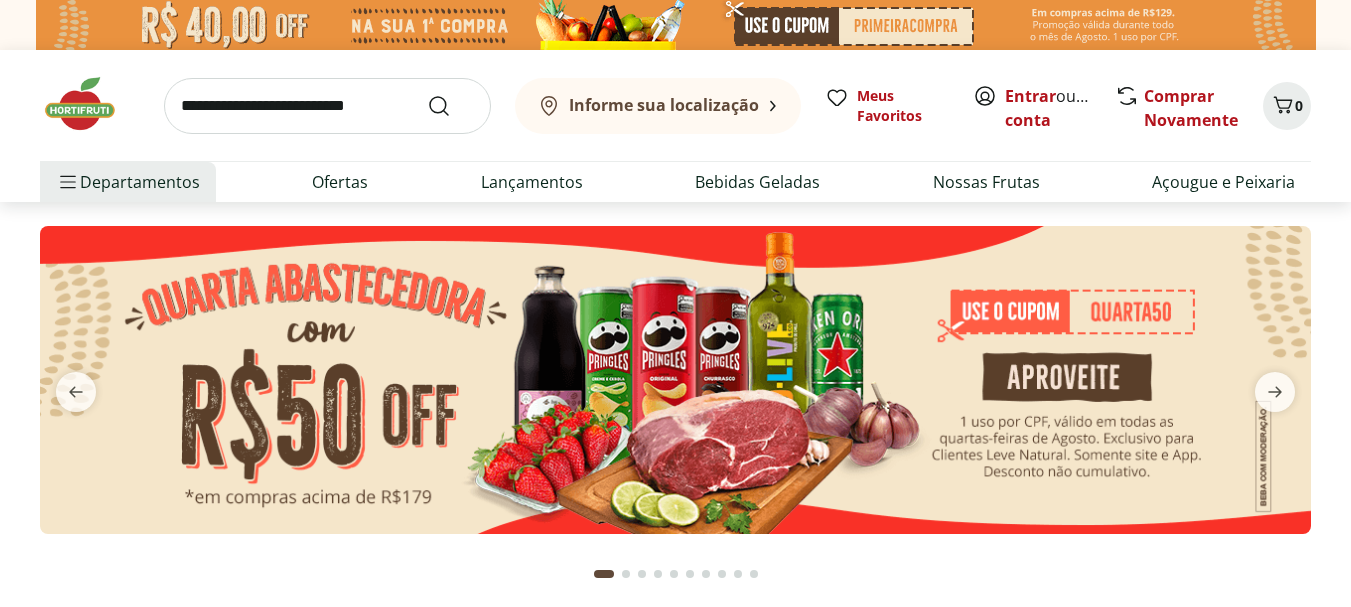 scroll, scrollTop: 0, scrollLeft: 0, axis: both 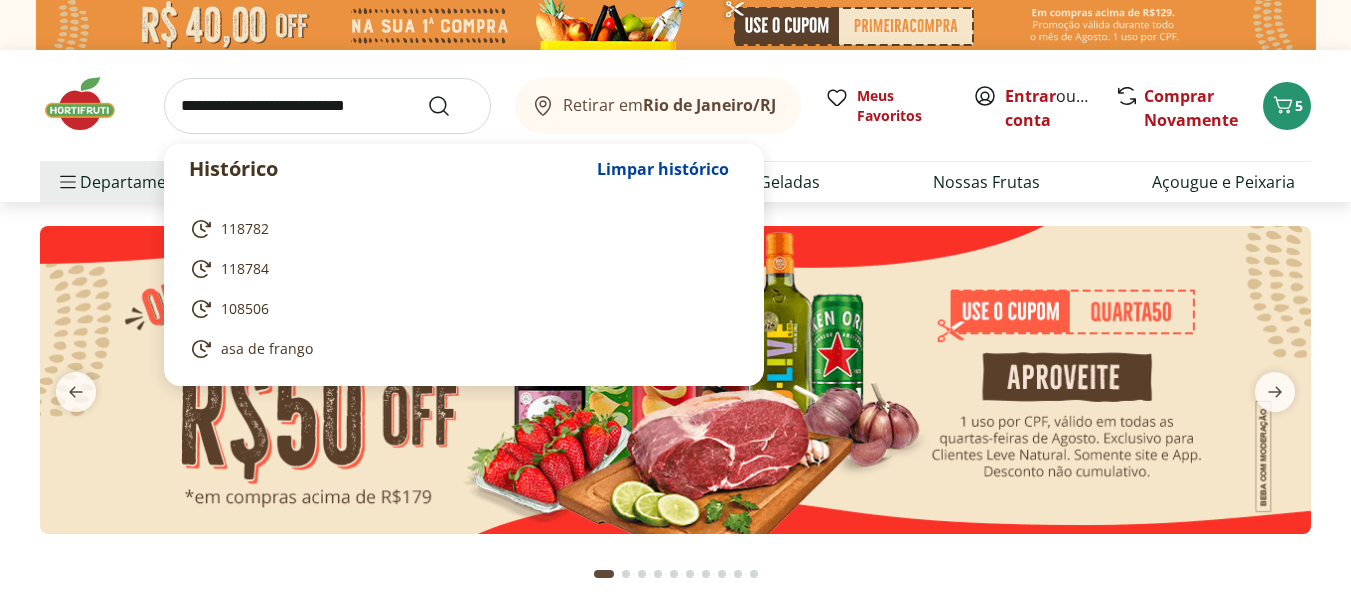 click at bounding box center (327, 106) 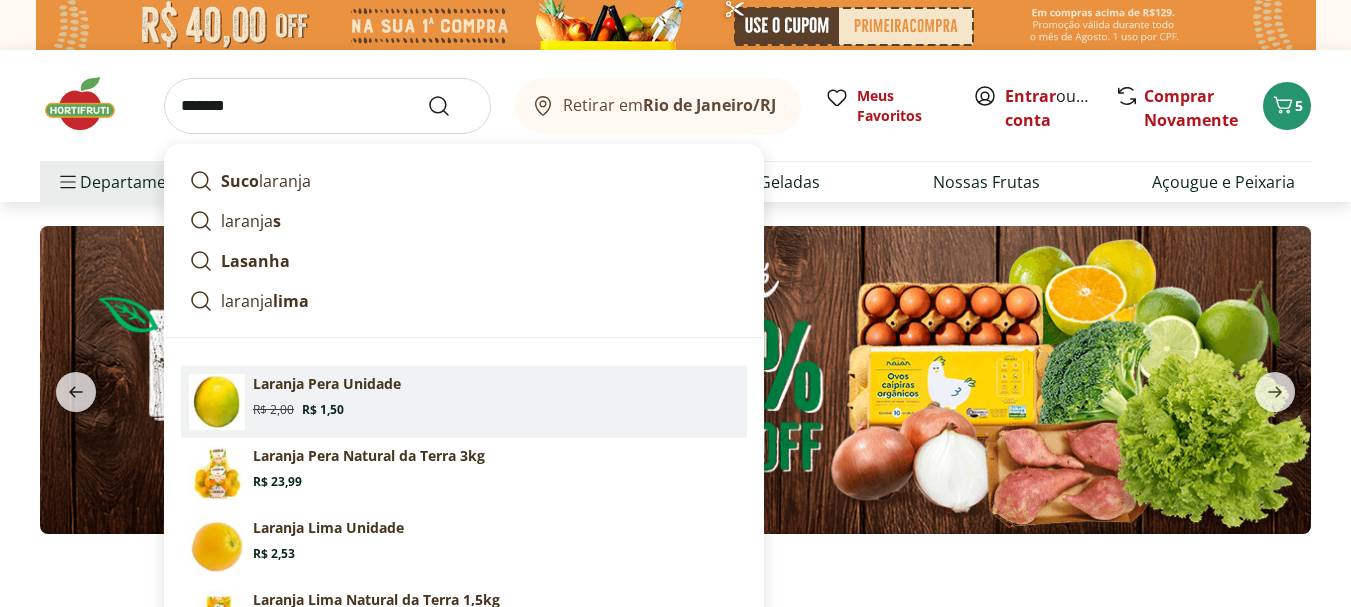 click on "Laranja Pera Unidade Original price: R$ 2,00 Price: R$ 1,50" at bounding box center [496, 396] 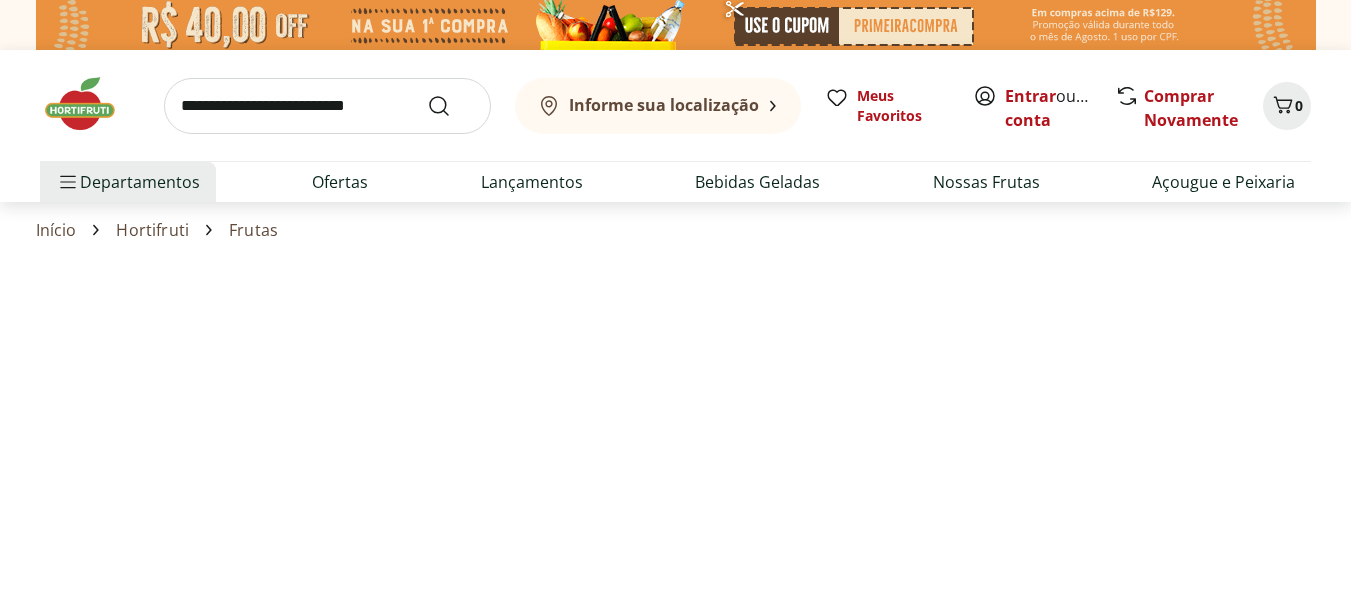 scroll, scrollTop: 0, scrollLeft: 0, axis: both 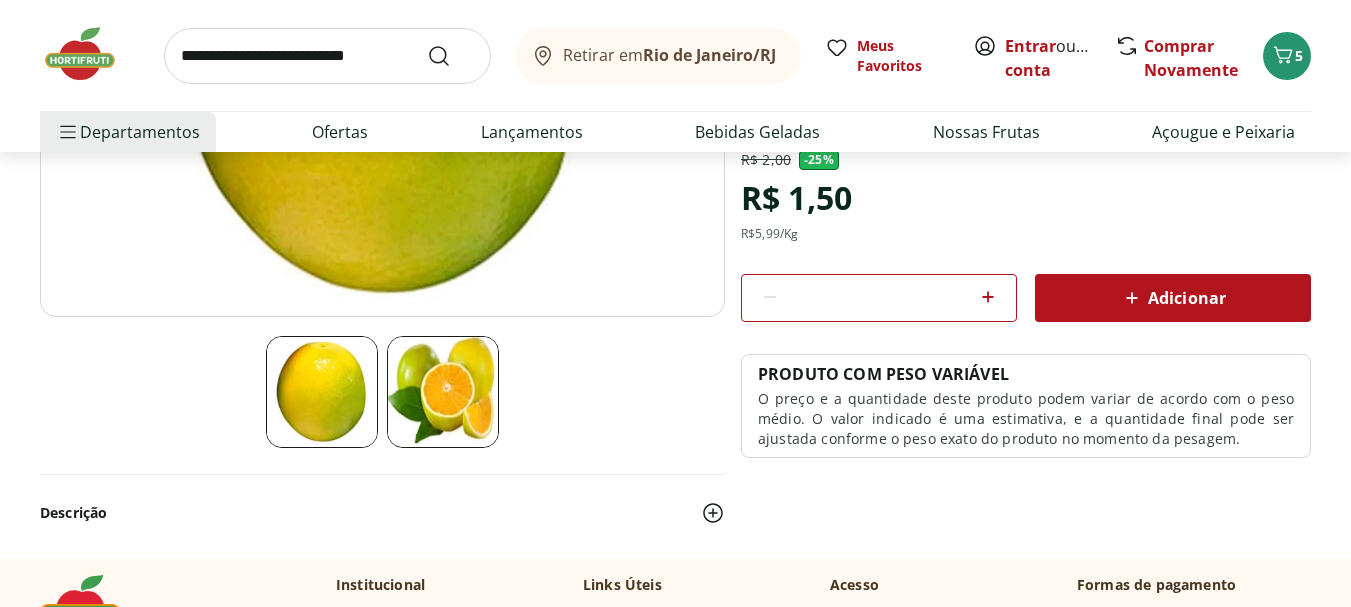click on "Adicionar" at bounding box center [1173, 298] 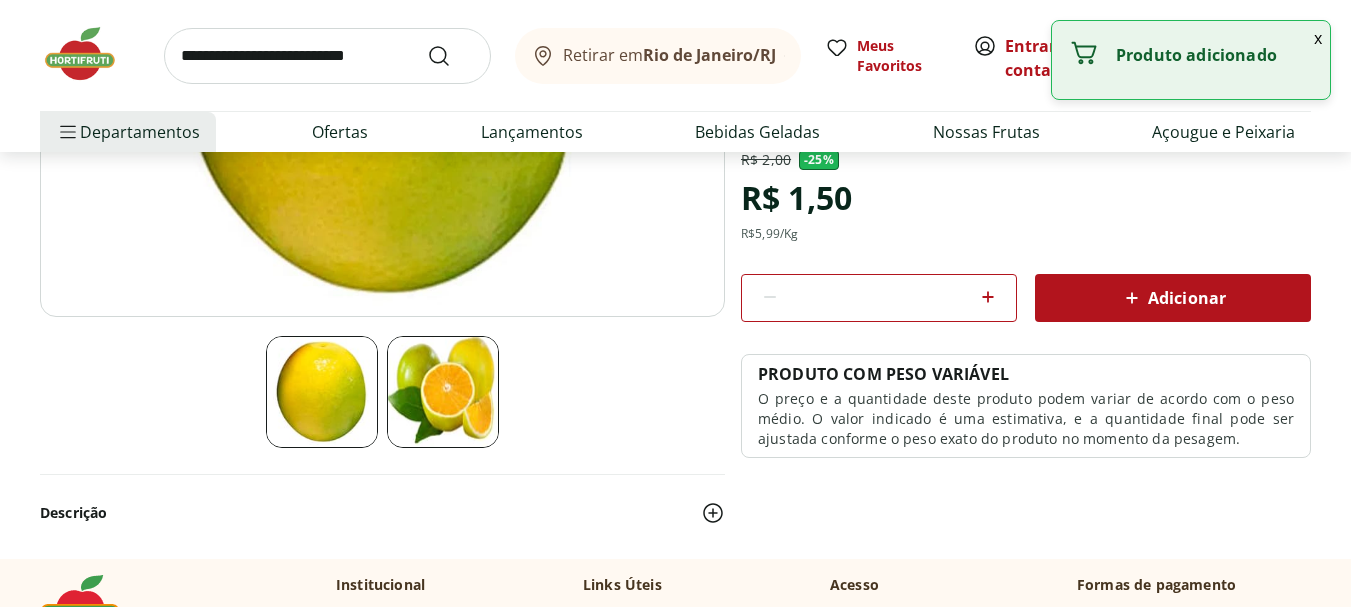 click on "x" at bounding box center (1318, 38) 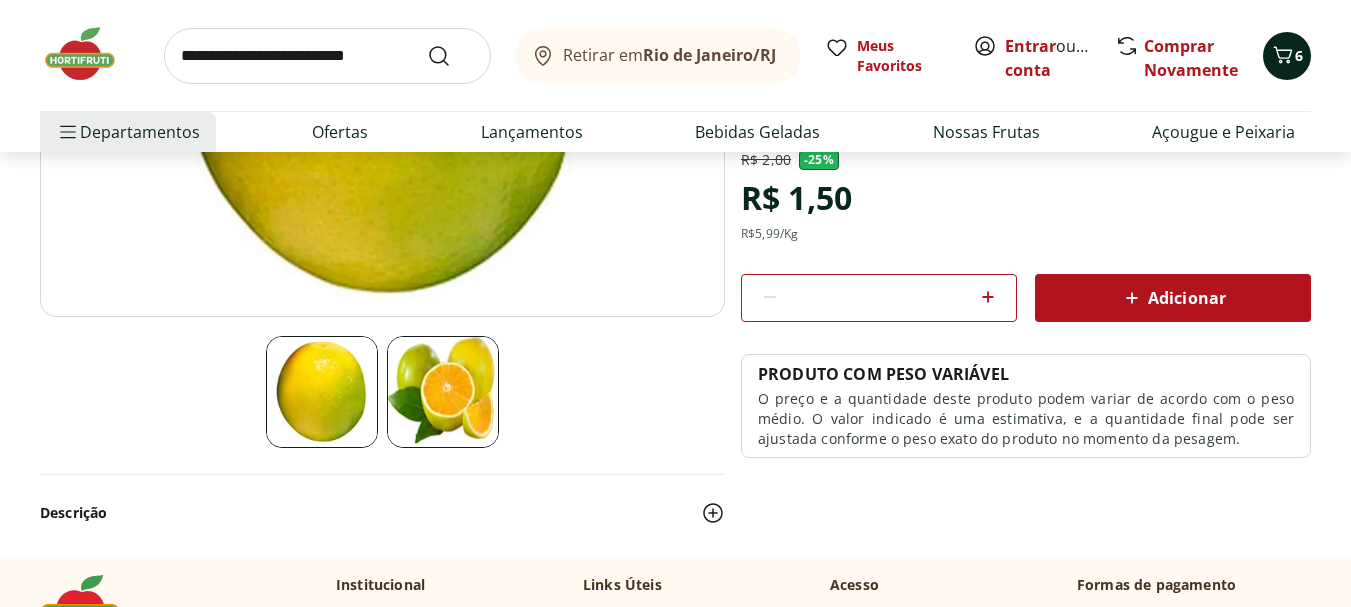 click 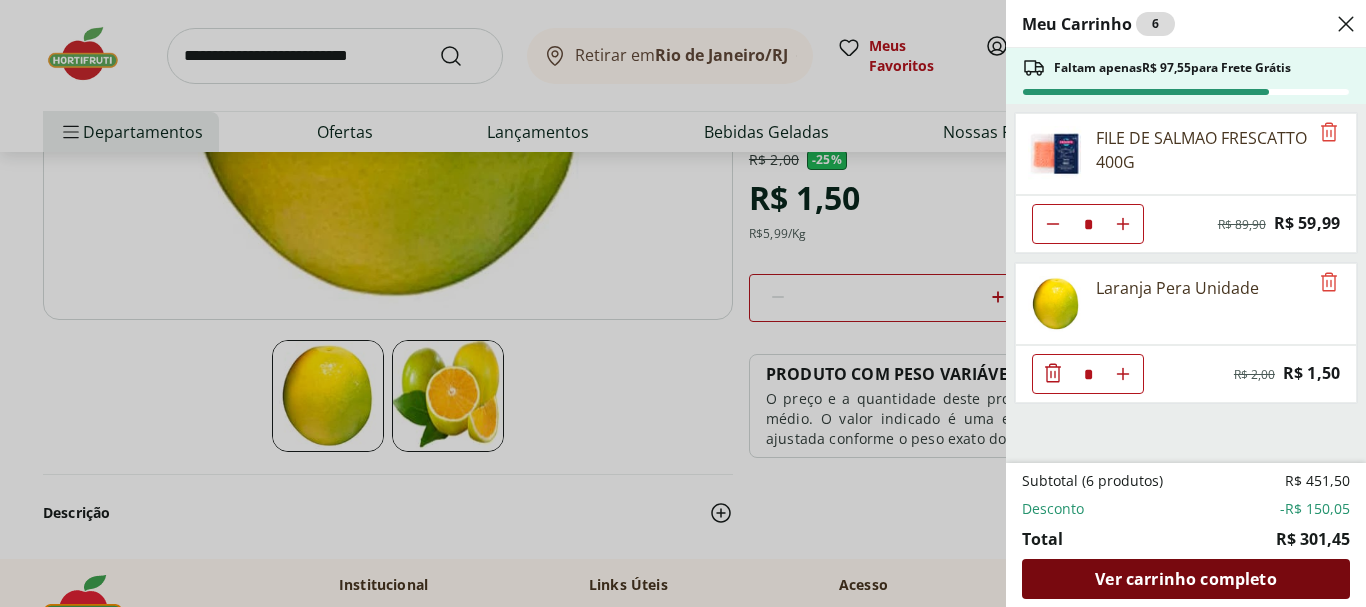 click on "Ver carrinho completo" at bounding box center (1185, 579) 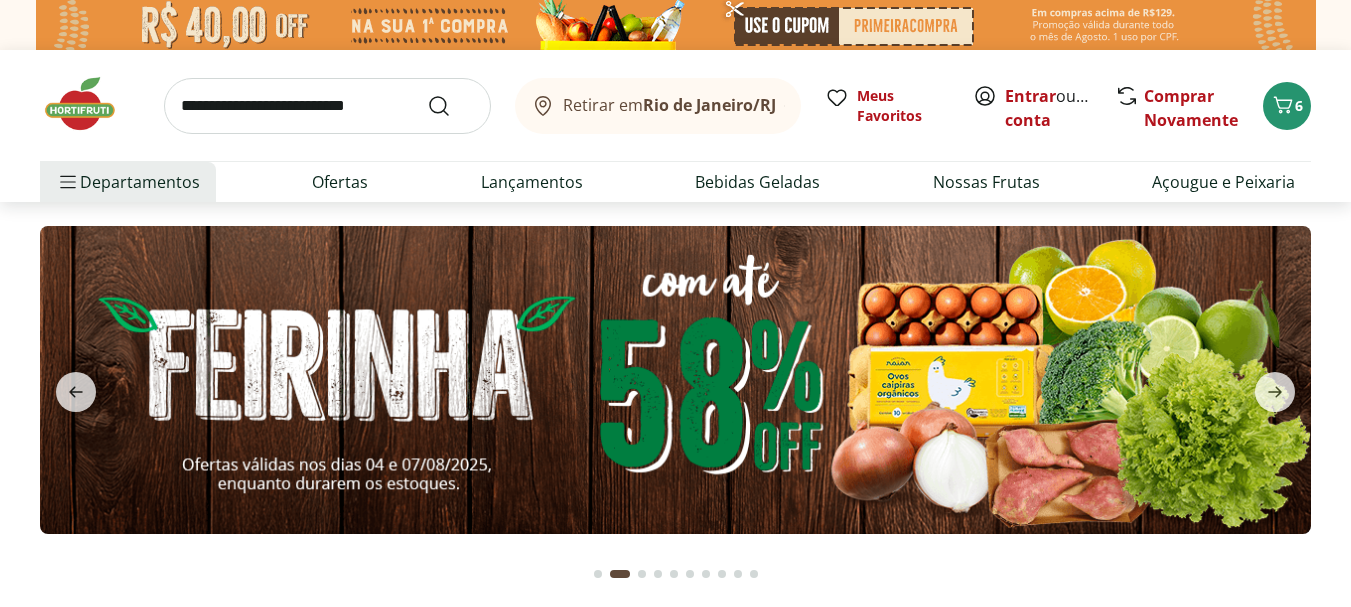 scroll, scrollTop: 0, scrollLeft: 0, axis: both 